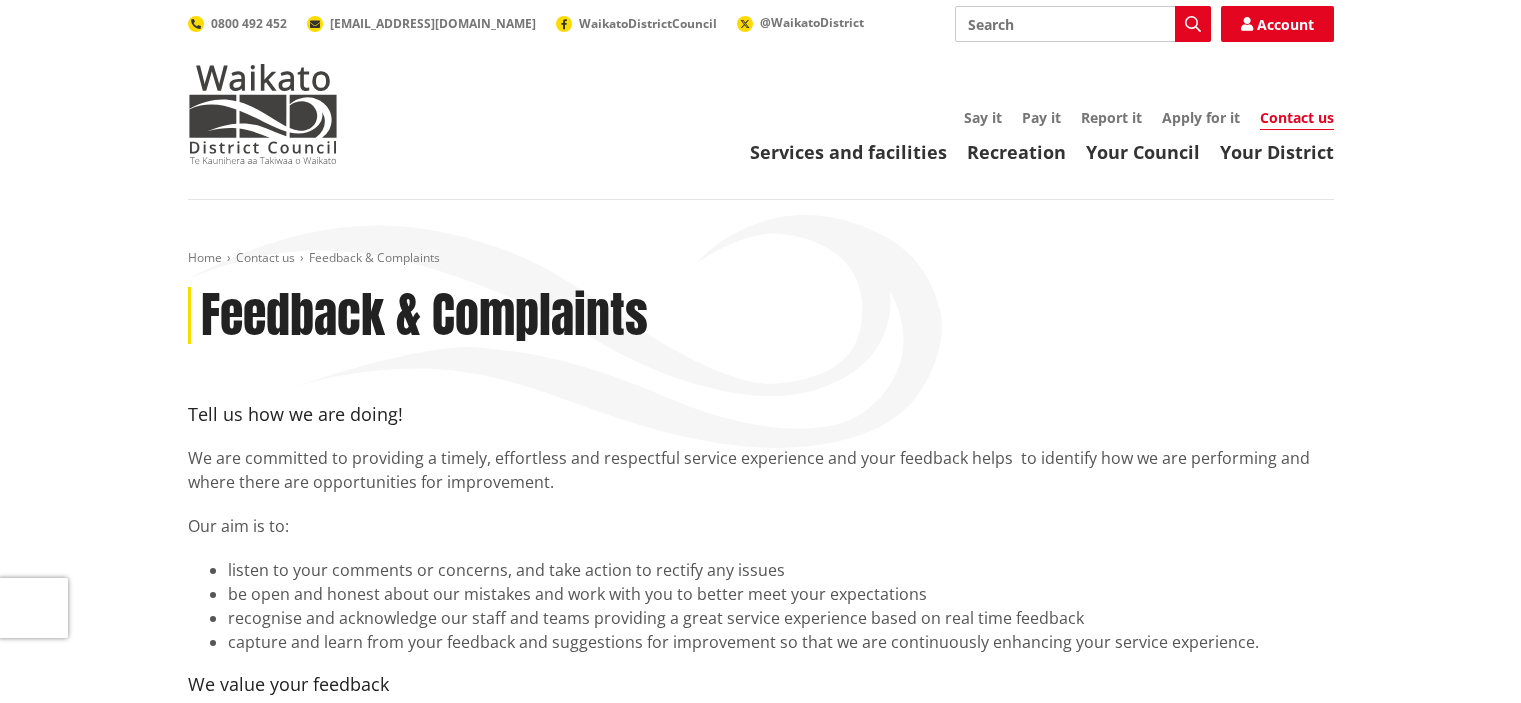 scroll, scrollTop: 0, scrollLeft: 0, axis: both 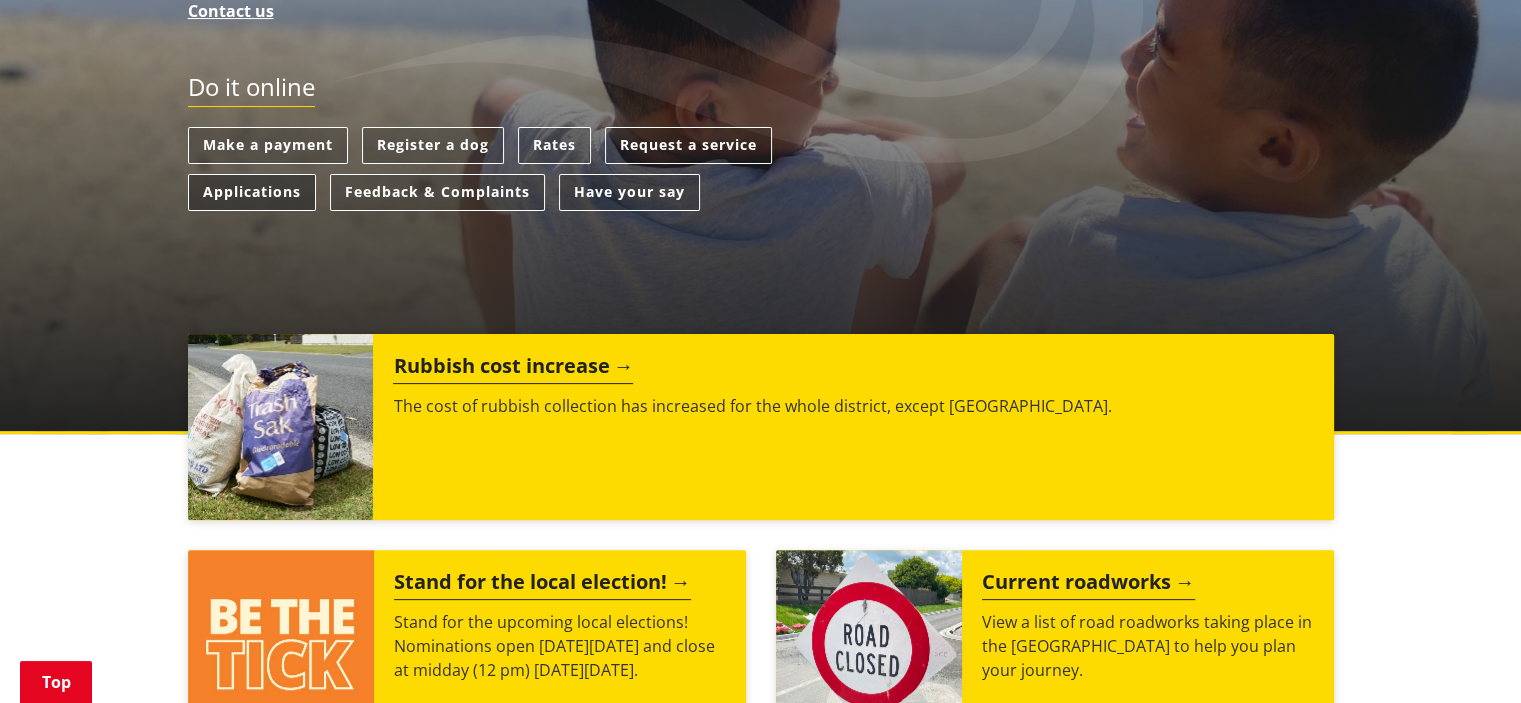 click on "Applications" at bounding box center [252, 192] 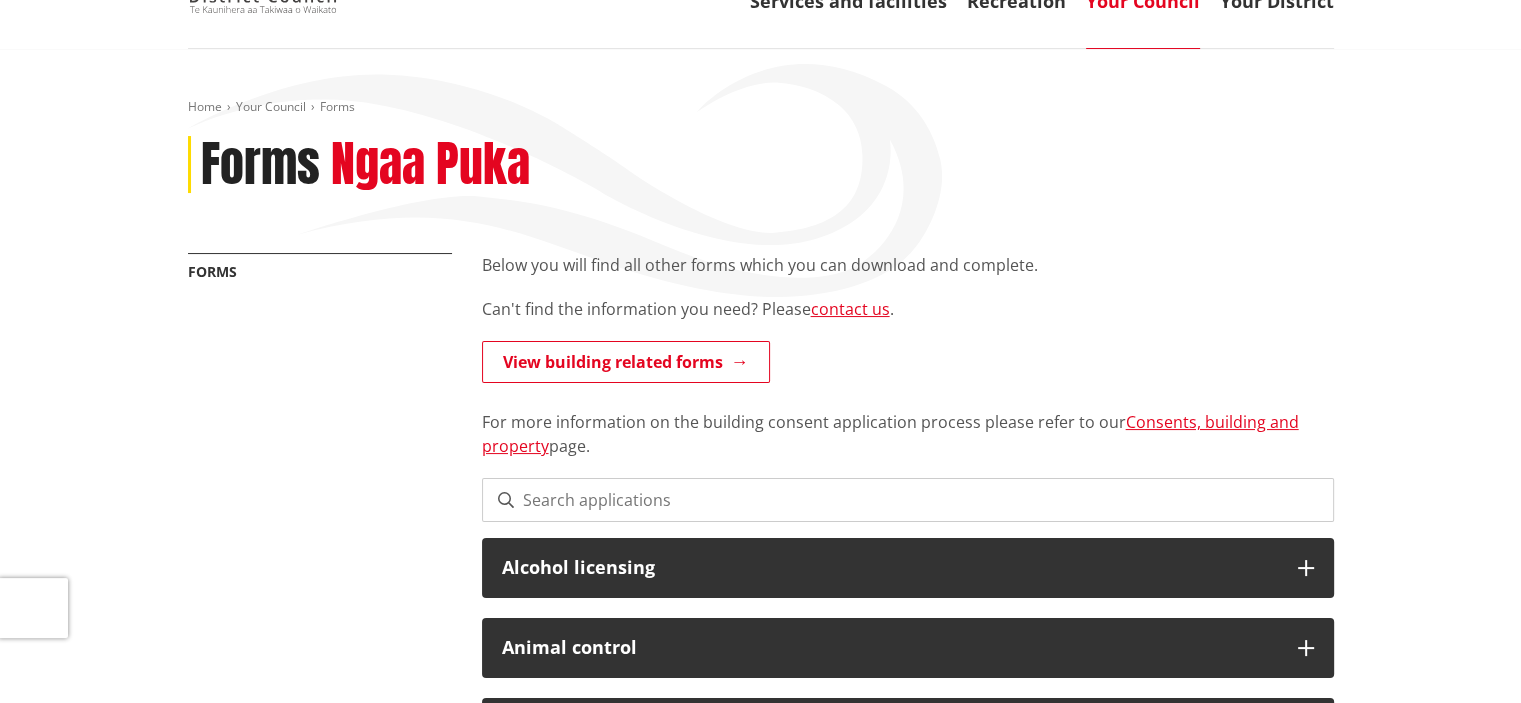 scroll, scrollTop: 200, scrollLeft: 0, axis: vertical 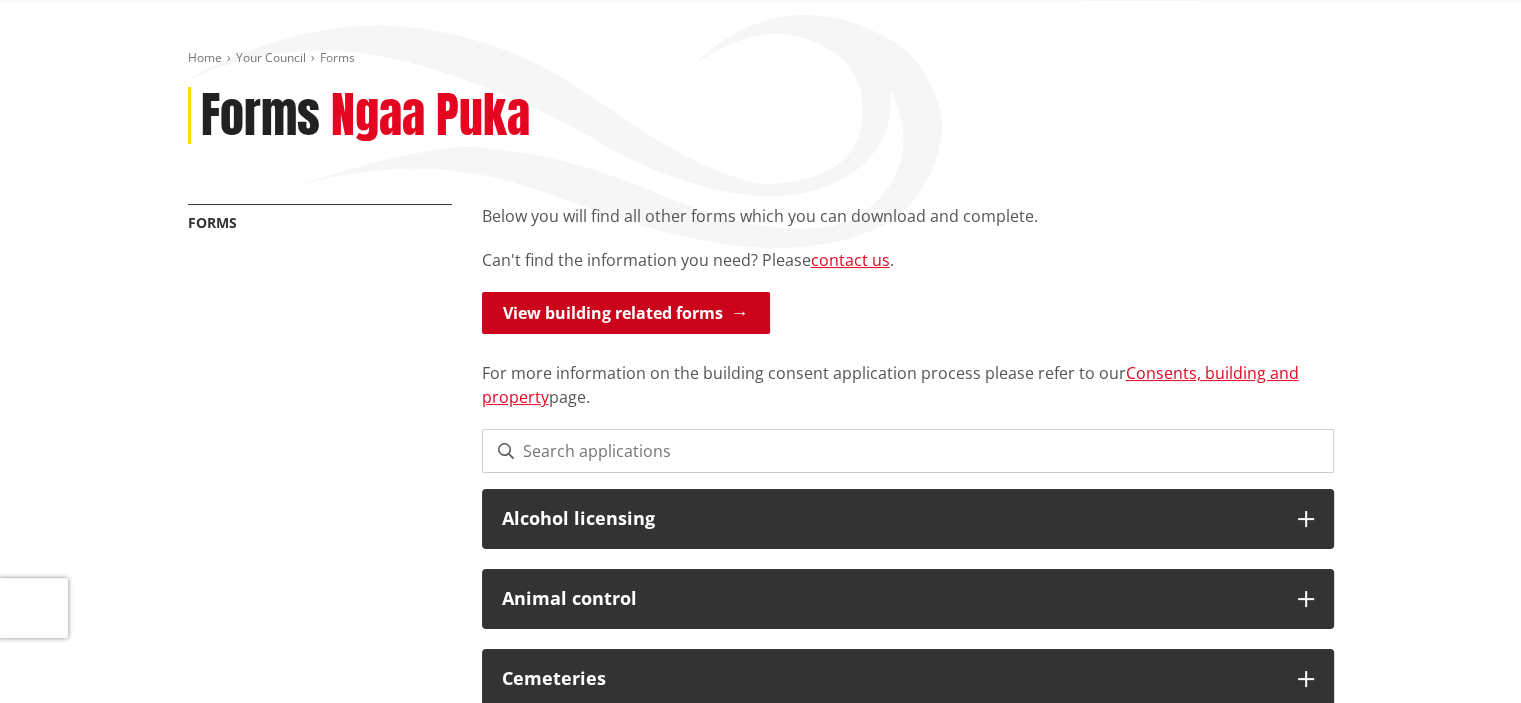 click on "View building related forms" at bounding box center [626, 313] 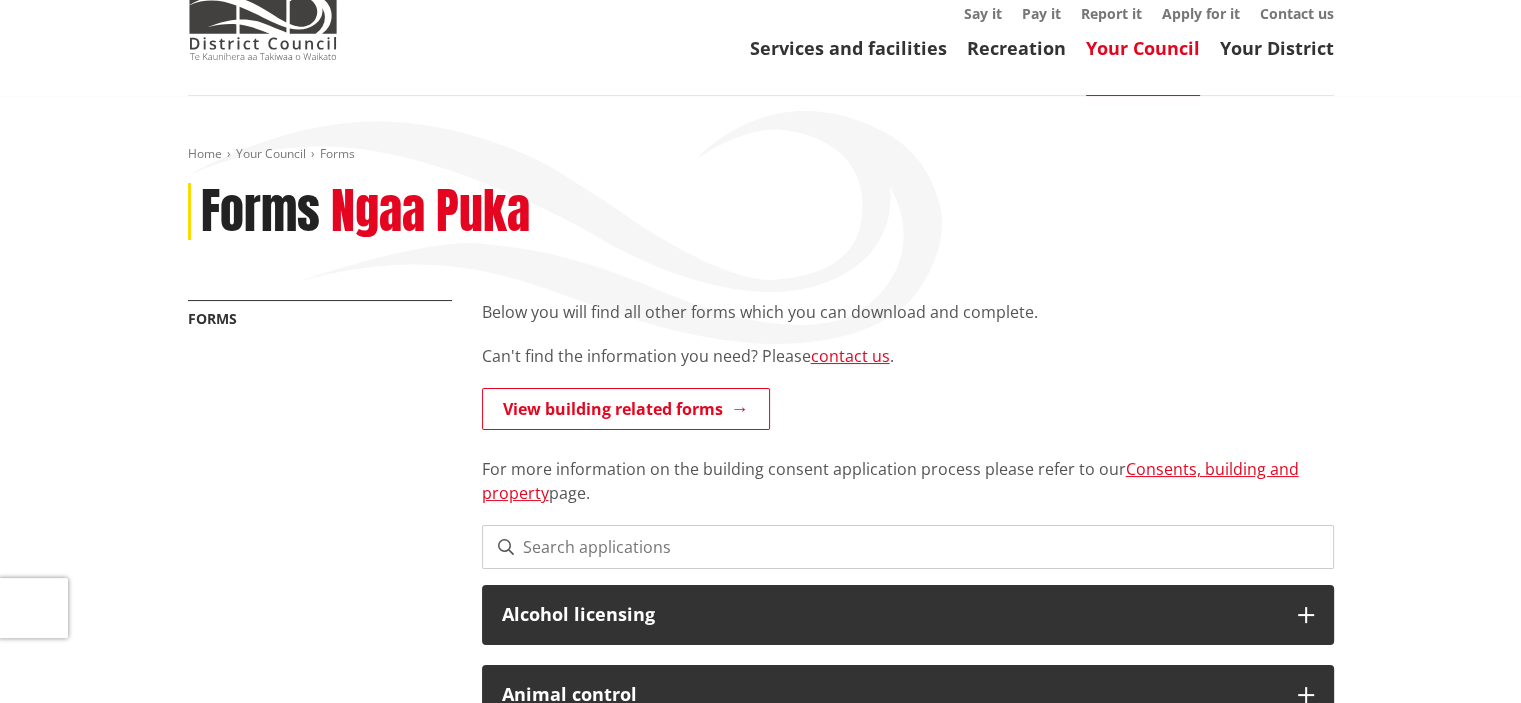 scroll, scrollTop: 0, scrollLeft: 0, axis: both 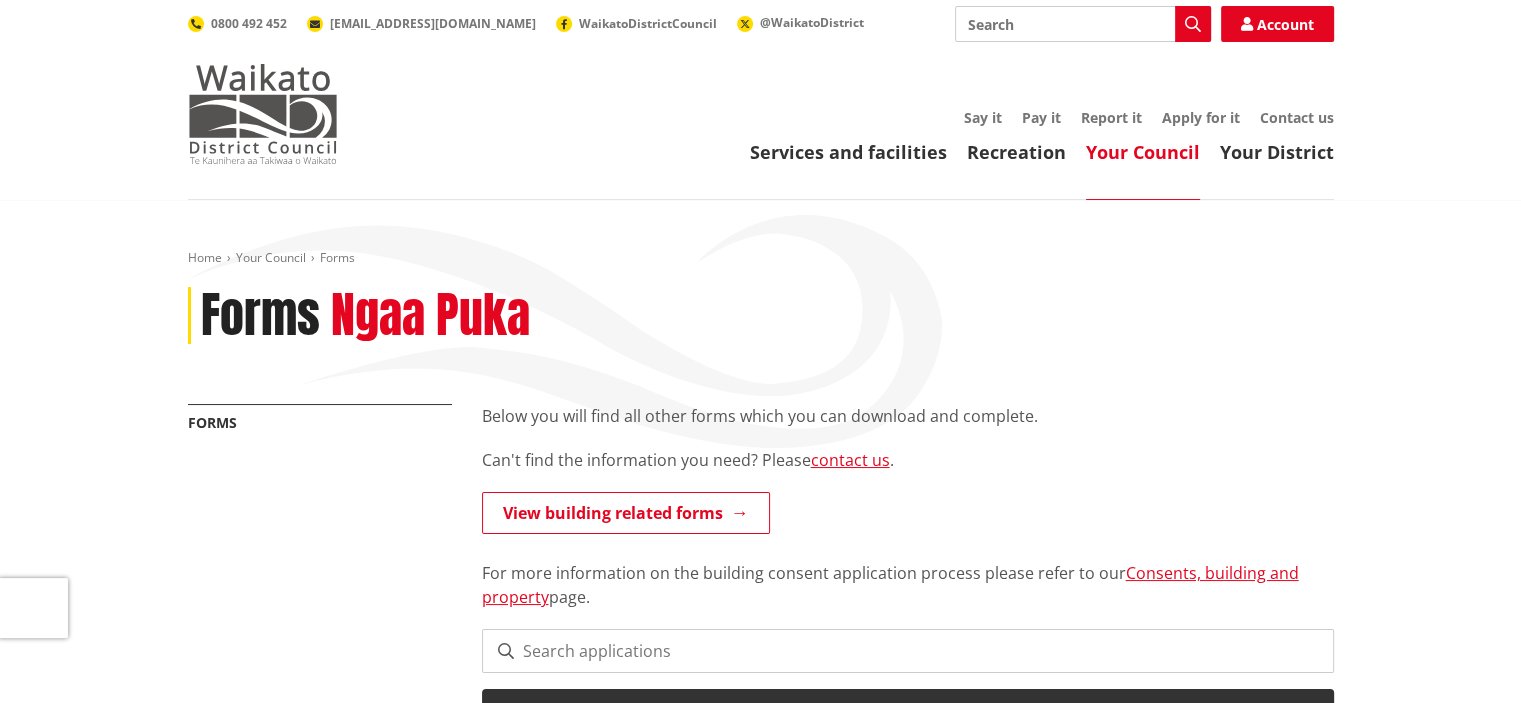 click at bounding box center (263, 114) 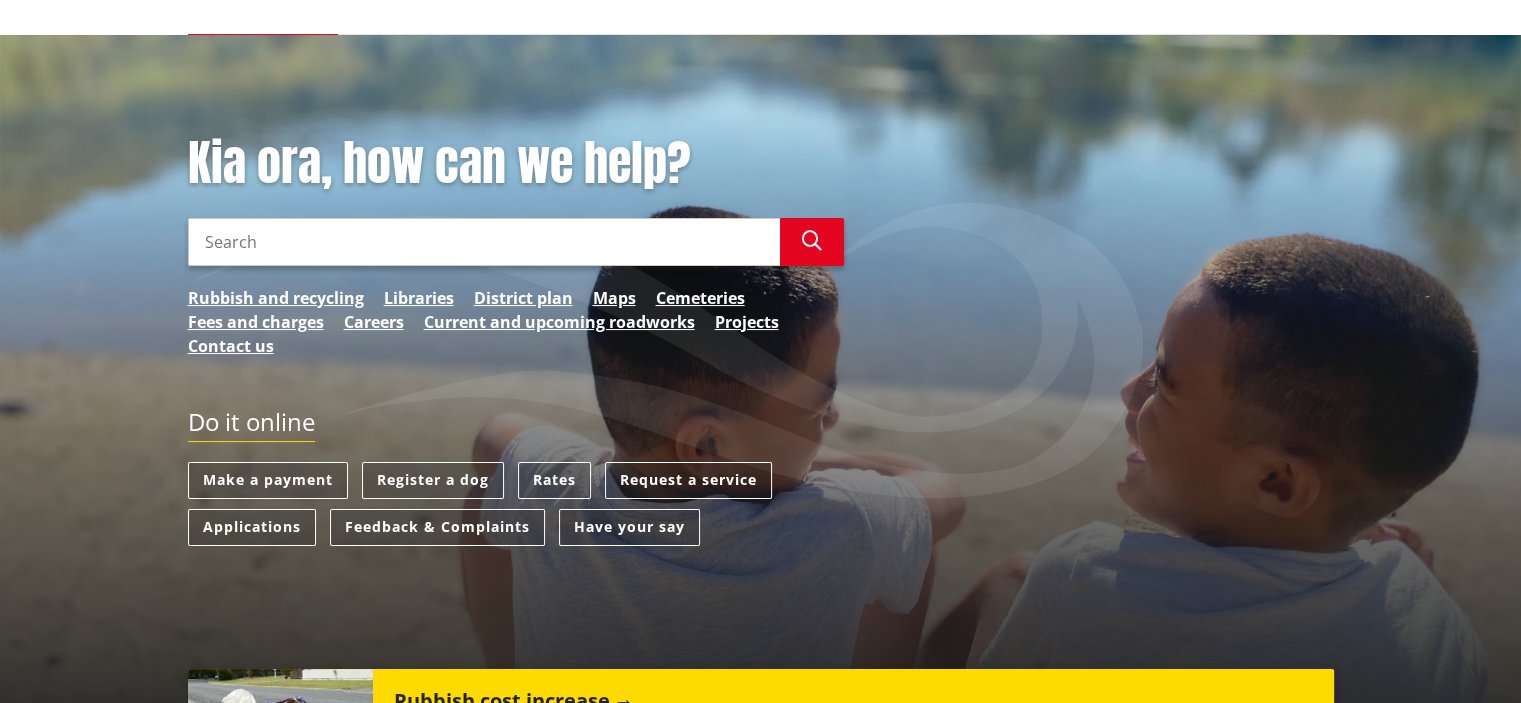 scroll, scrollTop: 200, scrollLeft: 0, axis: vertical 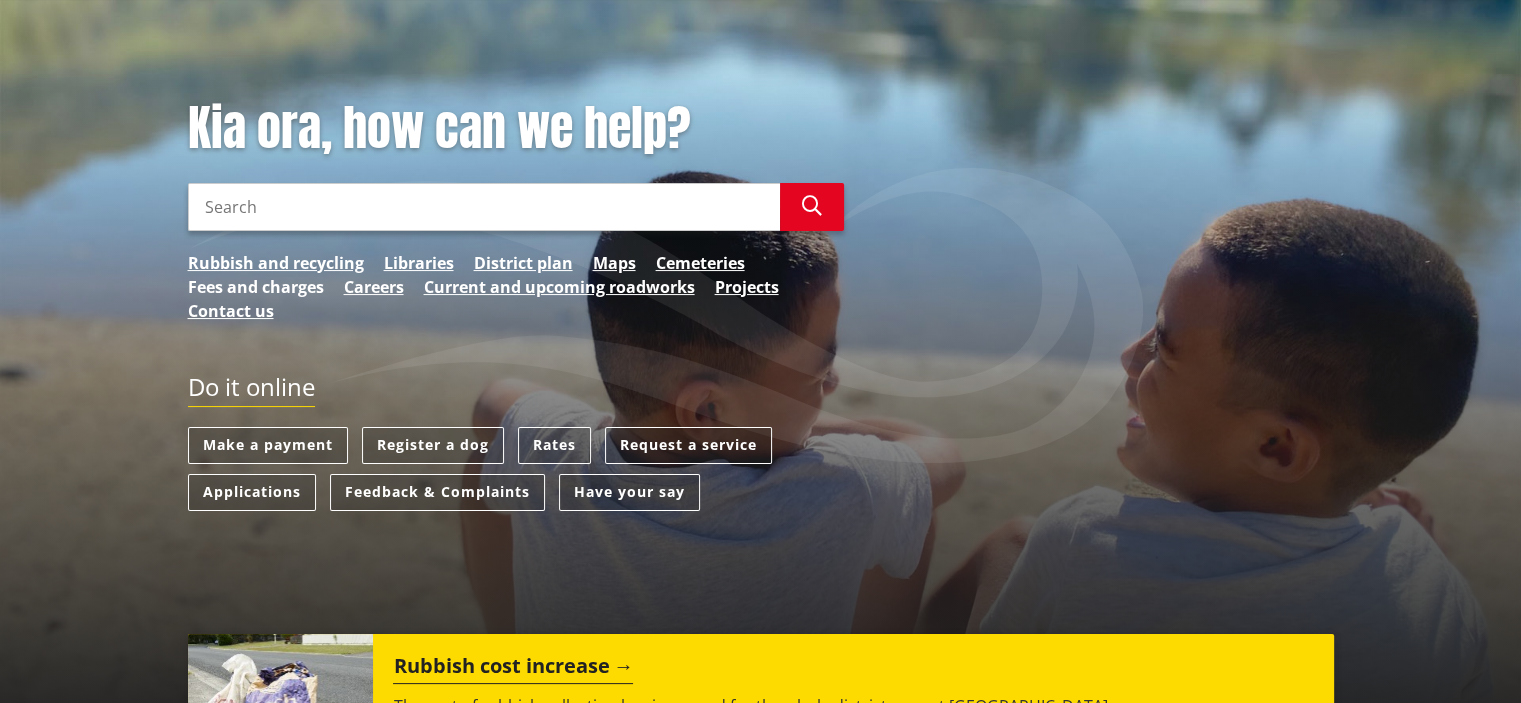 click on "Fees and charges" at bounding box center (256, 287) 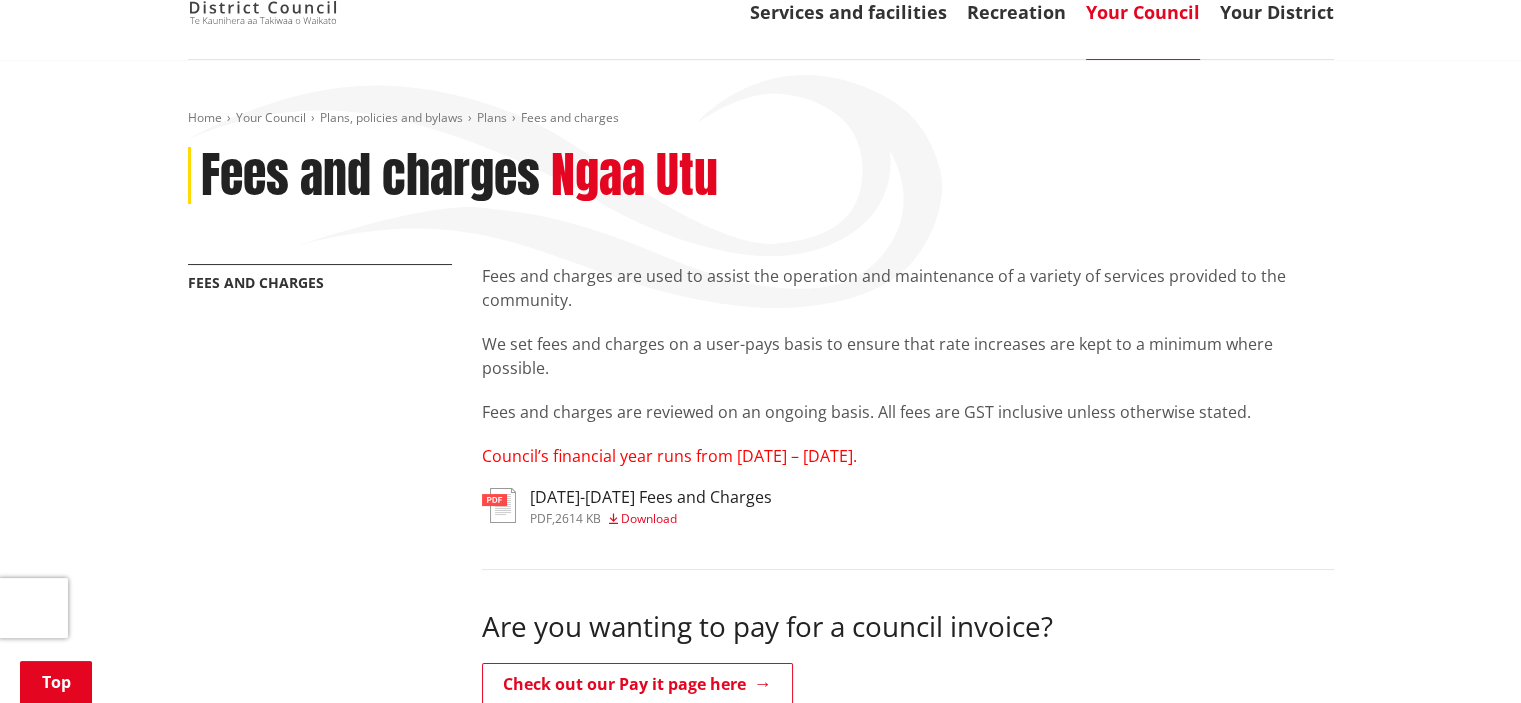 scroll, scrollTop: 300, scrollLeft: 0, axis: vertical 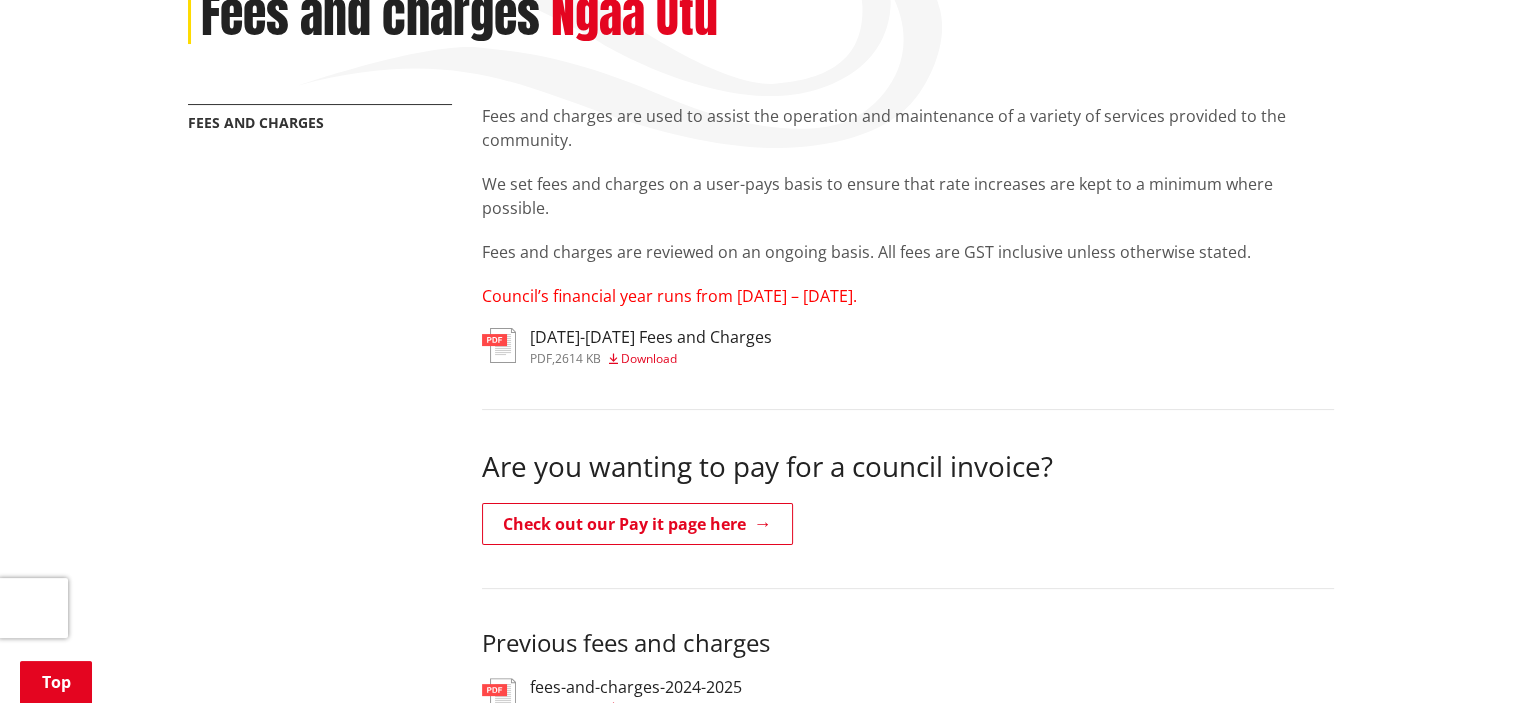 click on "Download" at bounding box center (649, 358) 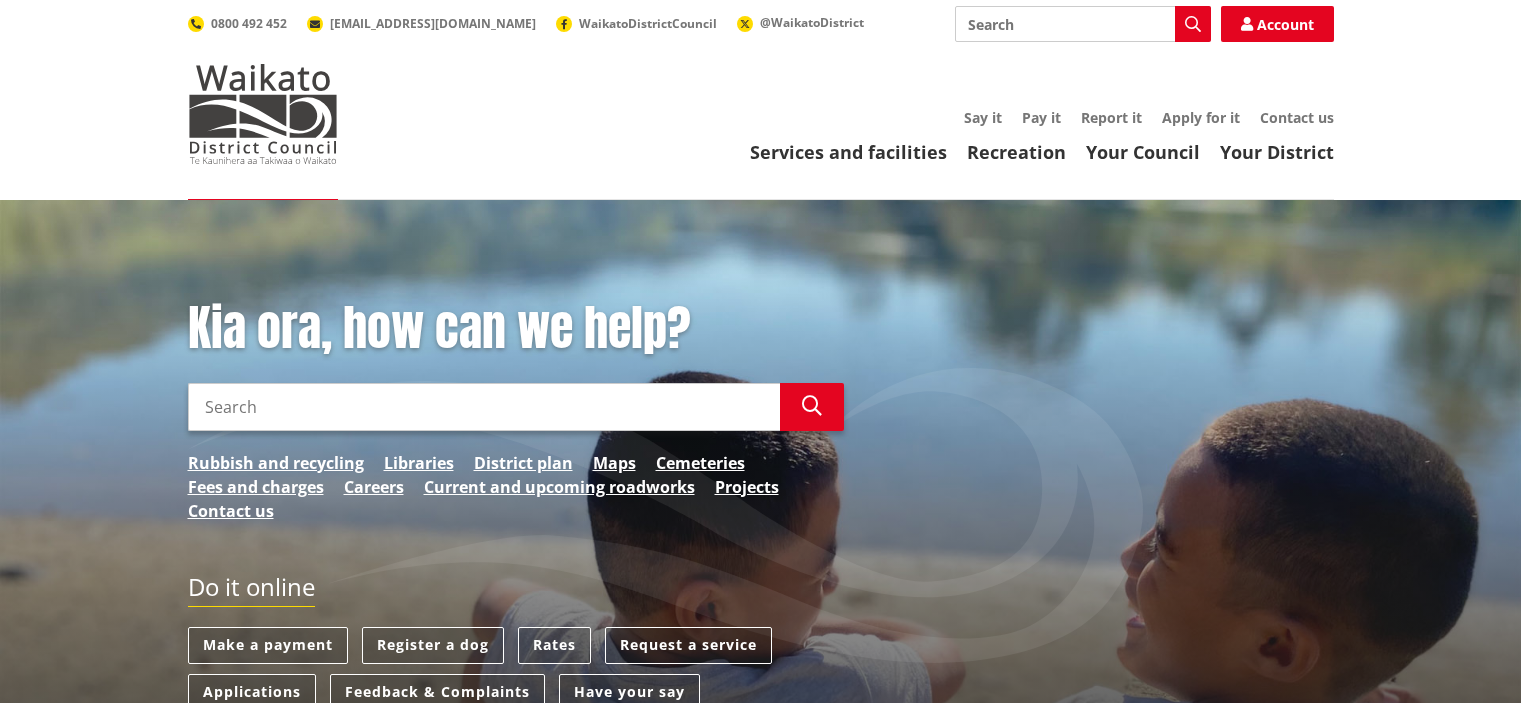 scroll, scrollTop: 0, scrollLeft: 0, axis: both 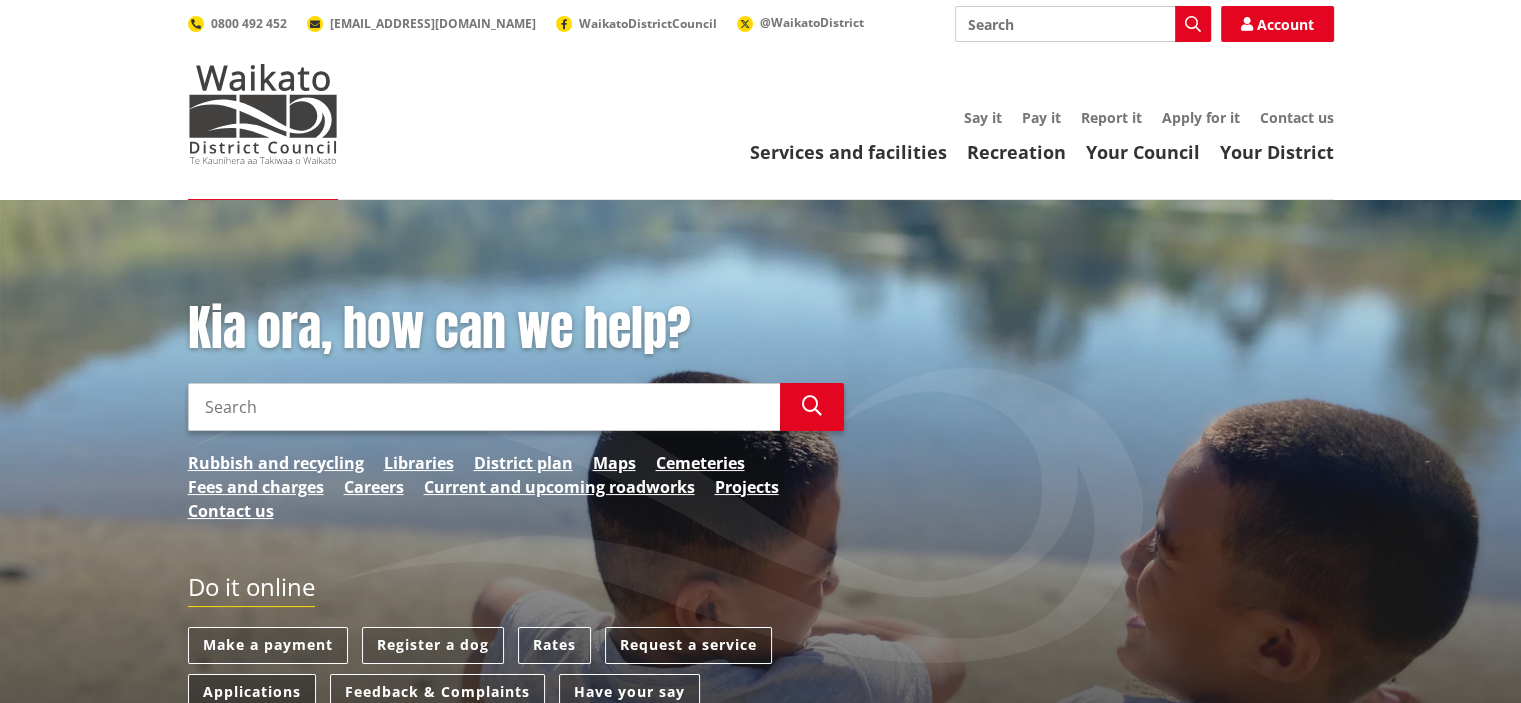 click on "Applications" at bounding box center [252, 692] 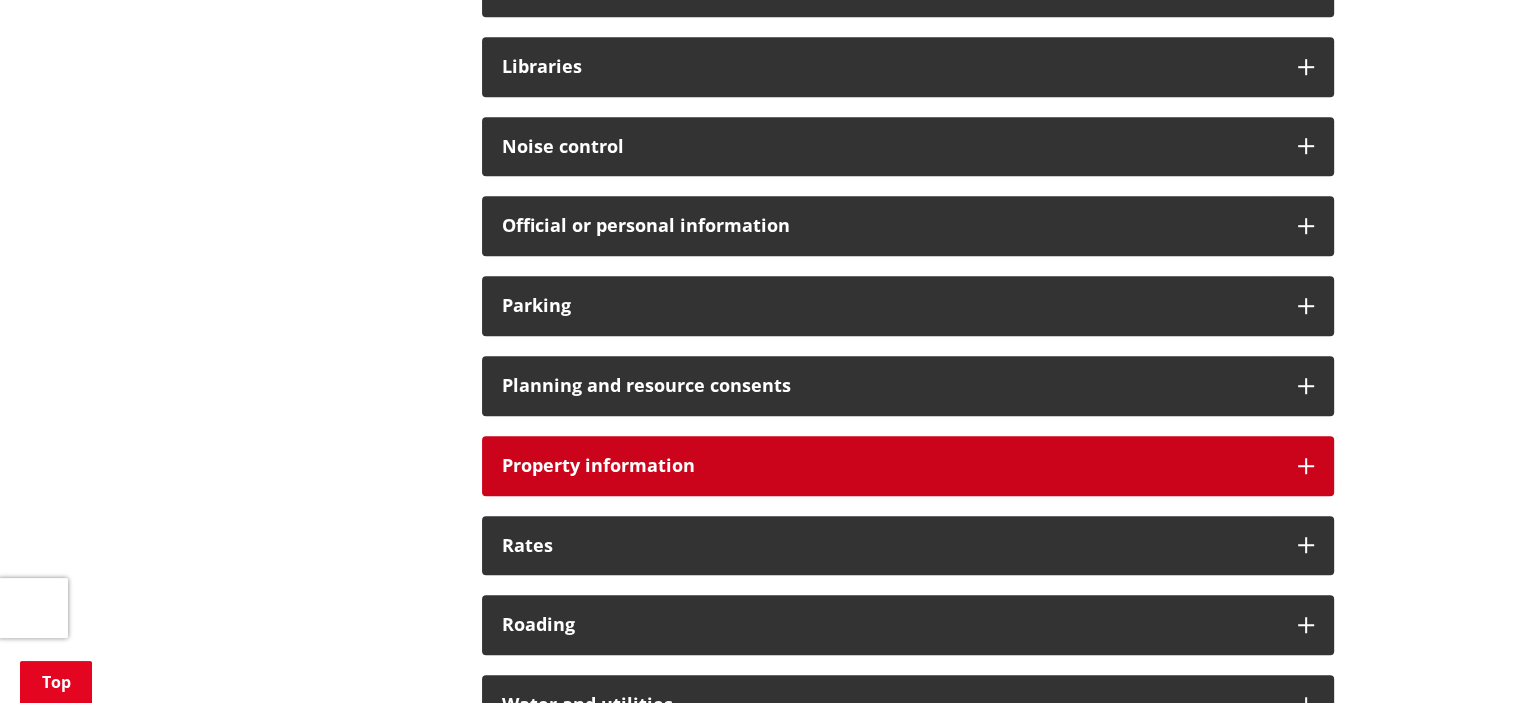 scroll, scrollTop: 1400, scrollLeft: 0, axis: vertical 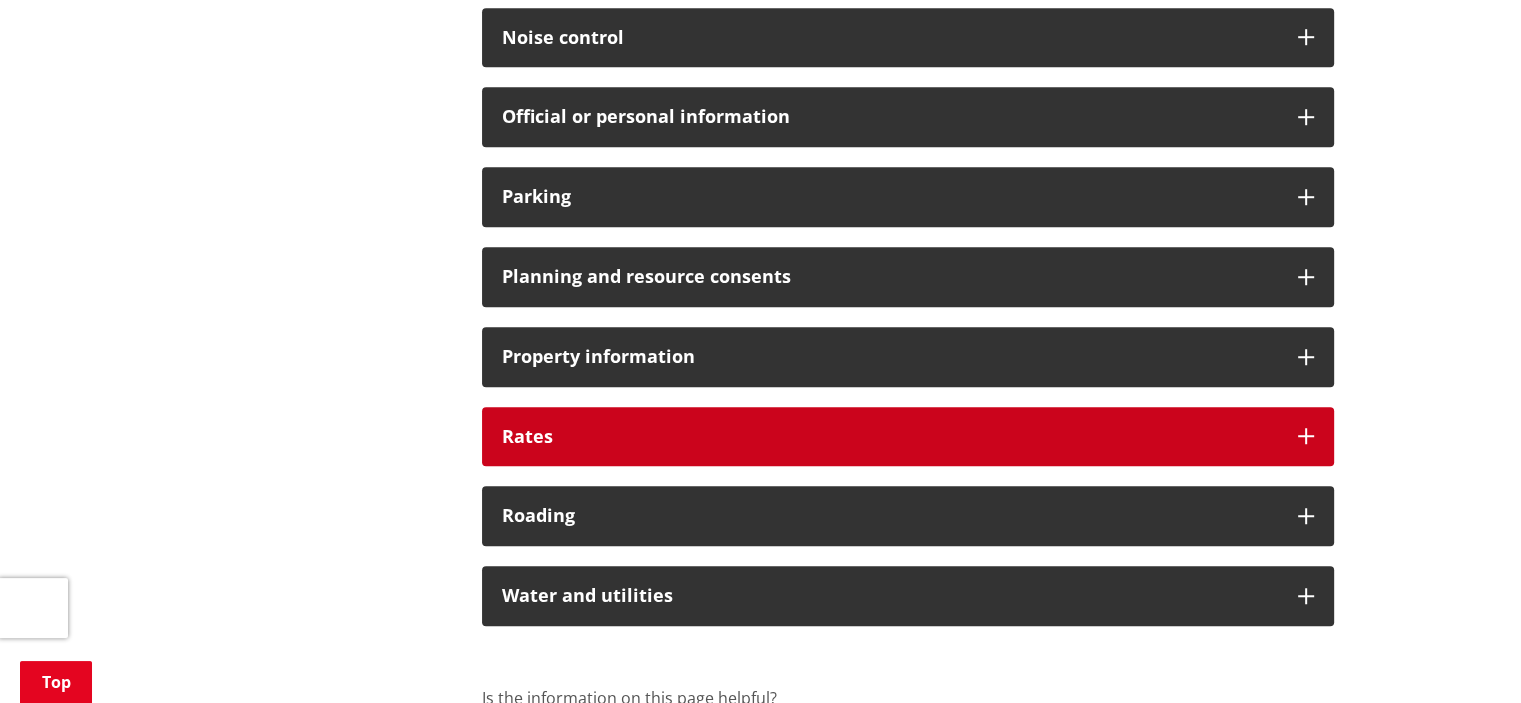 click on "Rates" at bounding box center [890, 437] 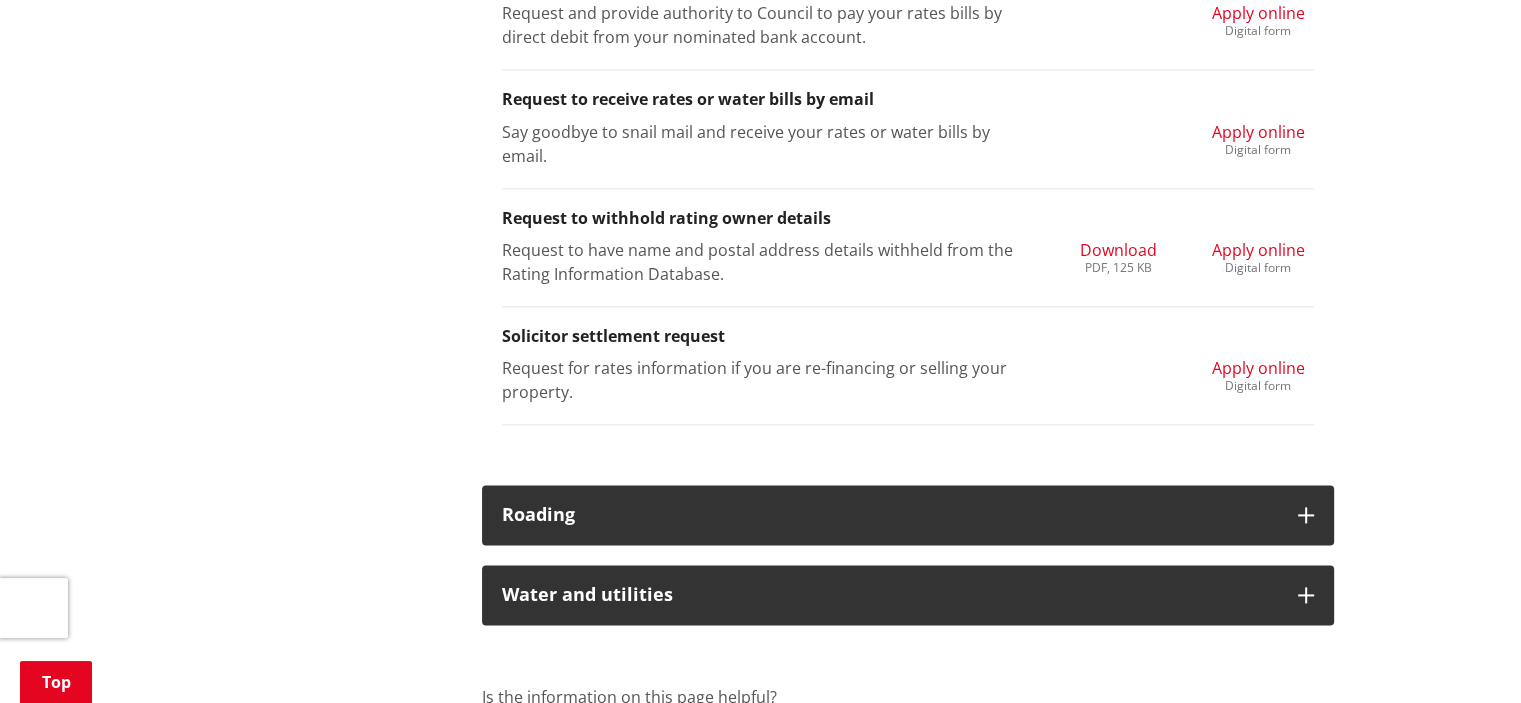 scroll, scrollTop: 3000, scrollLeft: 0, axis: vertical 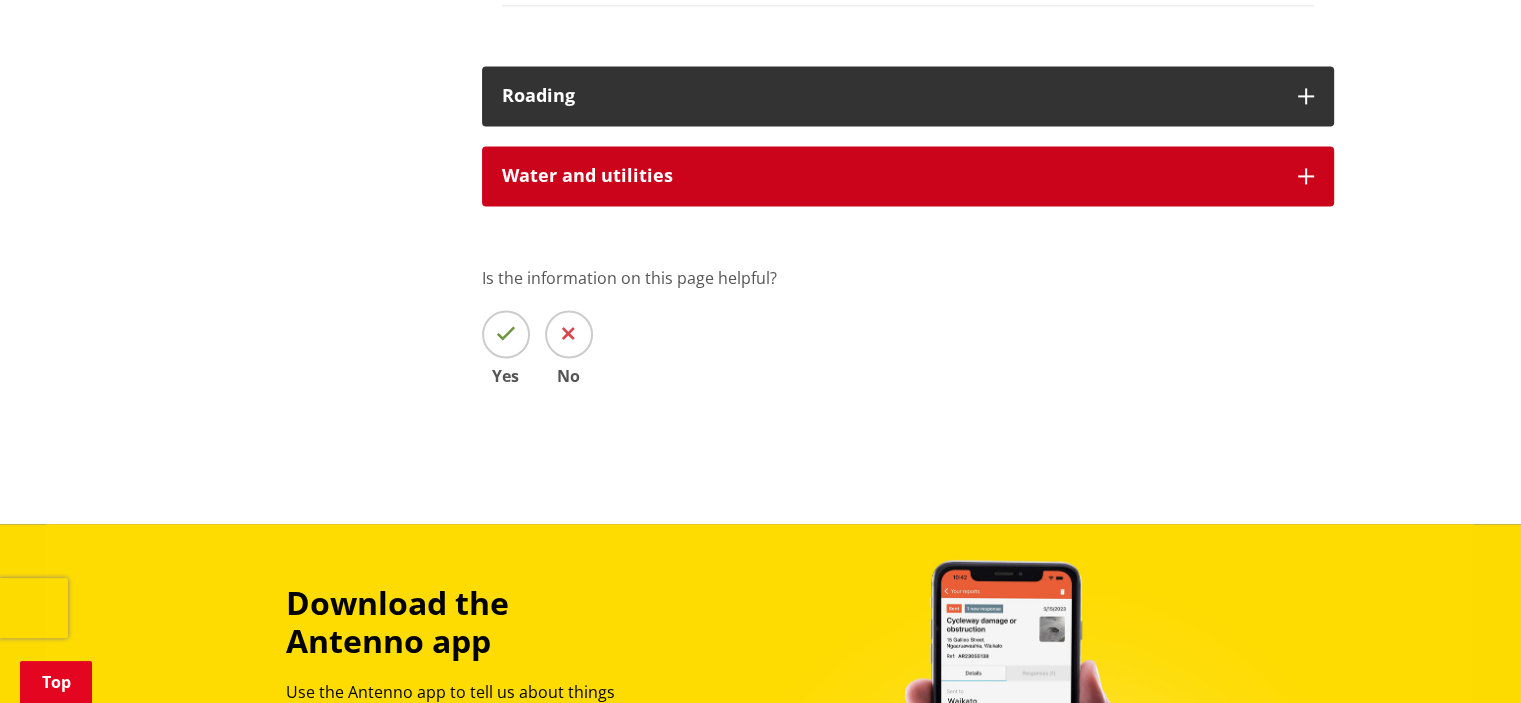 click on "Water and utilities" at bounding box center [890, 176] 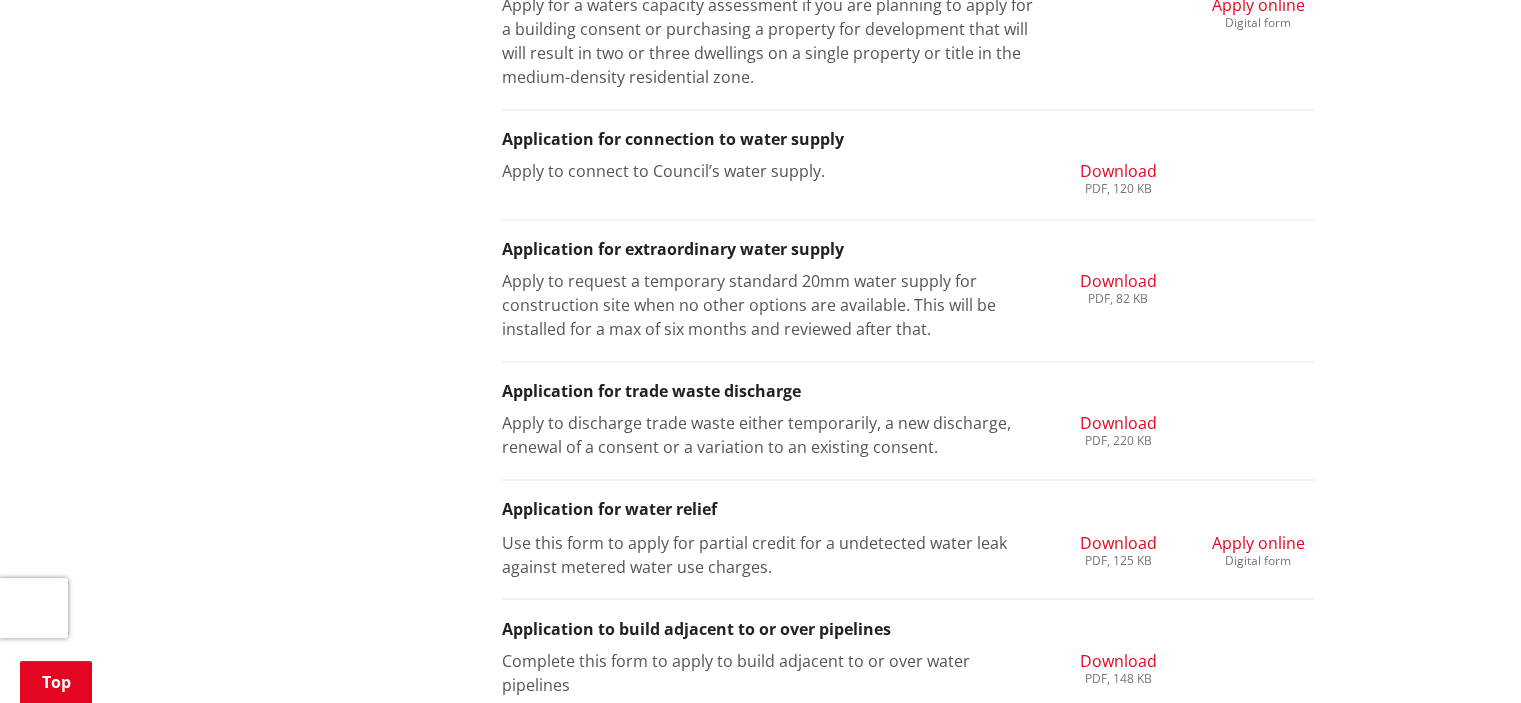 scroll, scrollTop: 3300, scrollLeft: 0, axis: vertical 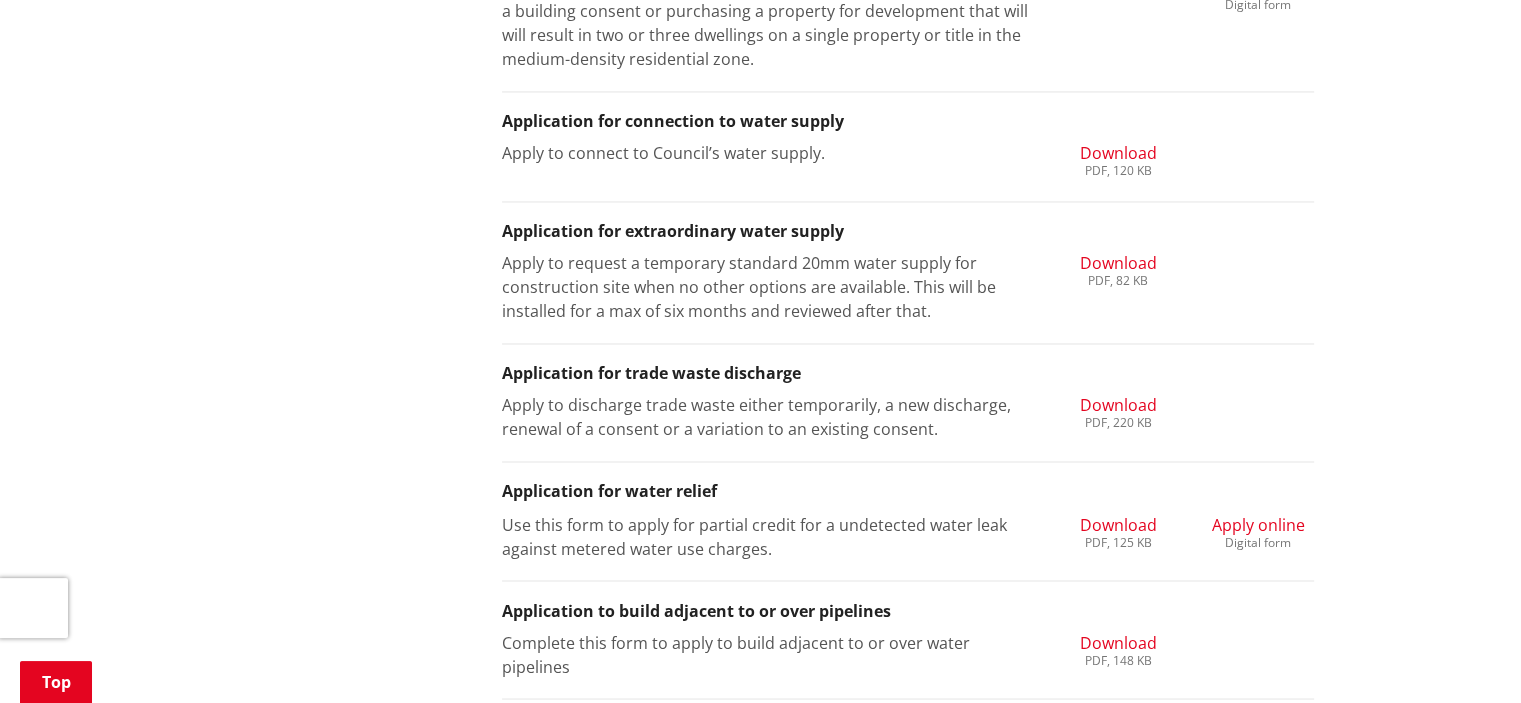click on "Apply online" at bounding box center (1258, 524) 